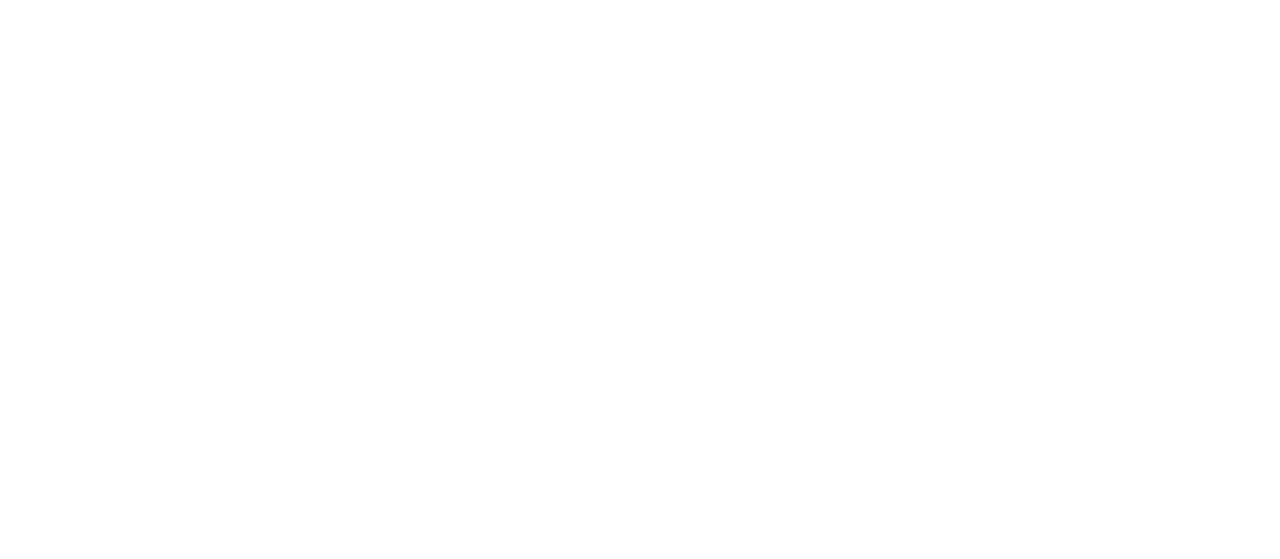 scroll, scrollTop: 0, scrollLeft: 0, axis: both 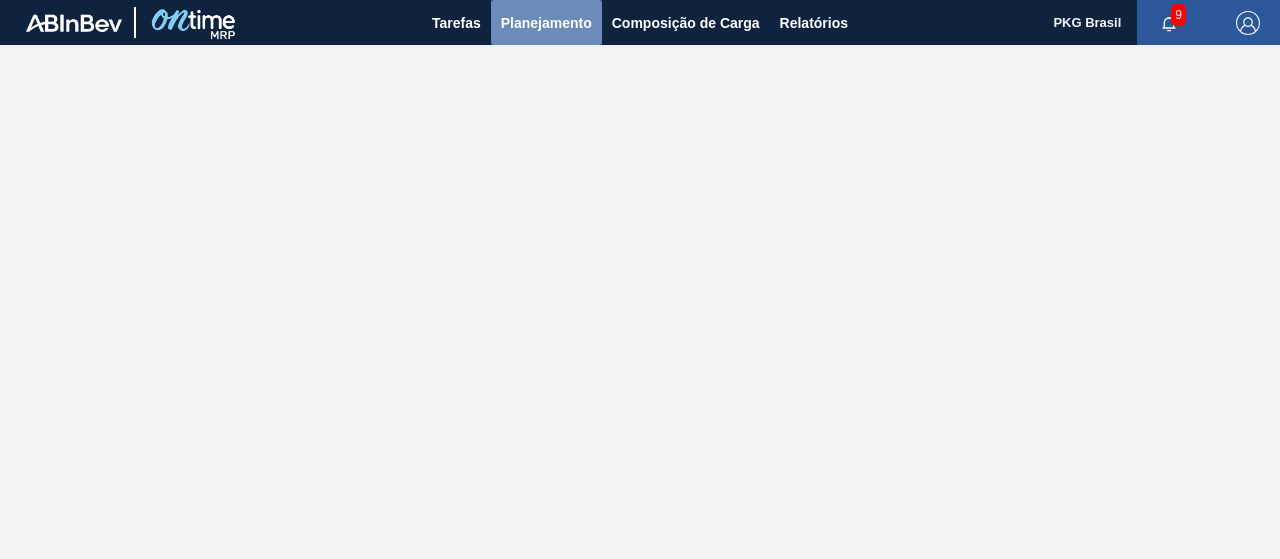 click on "Planejamento" at bounding box center [546, 23] 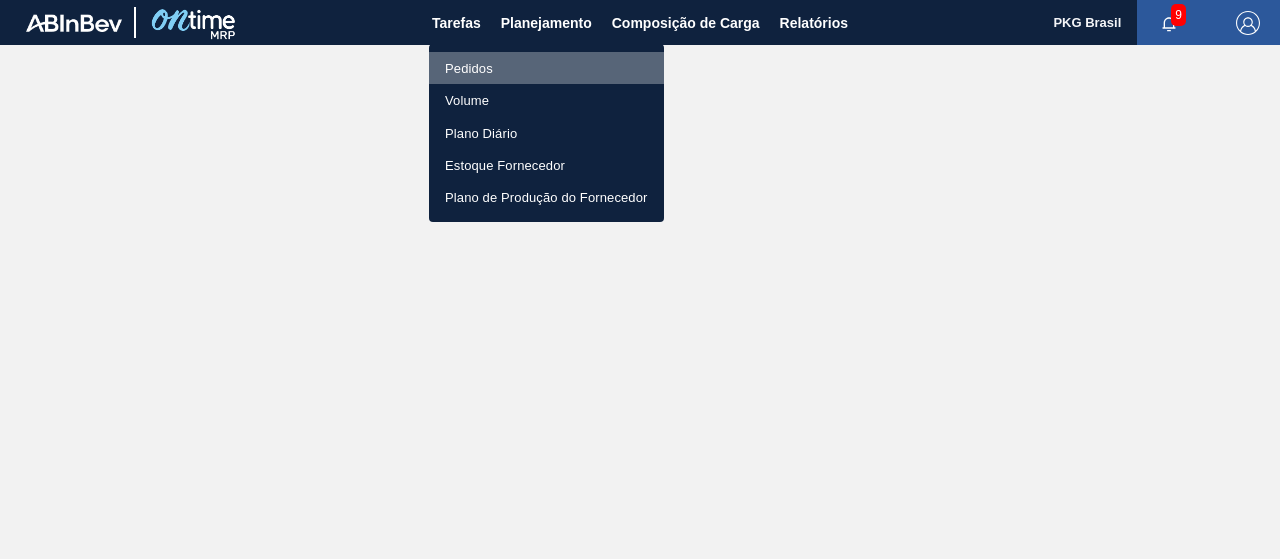 click on "Pedidos" at bounding box center [546, 68] 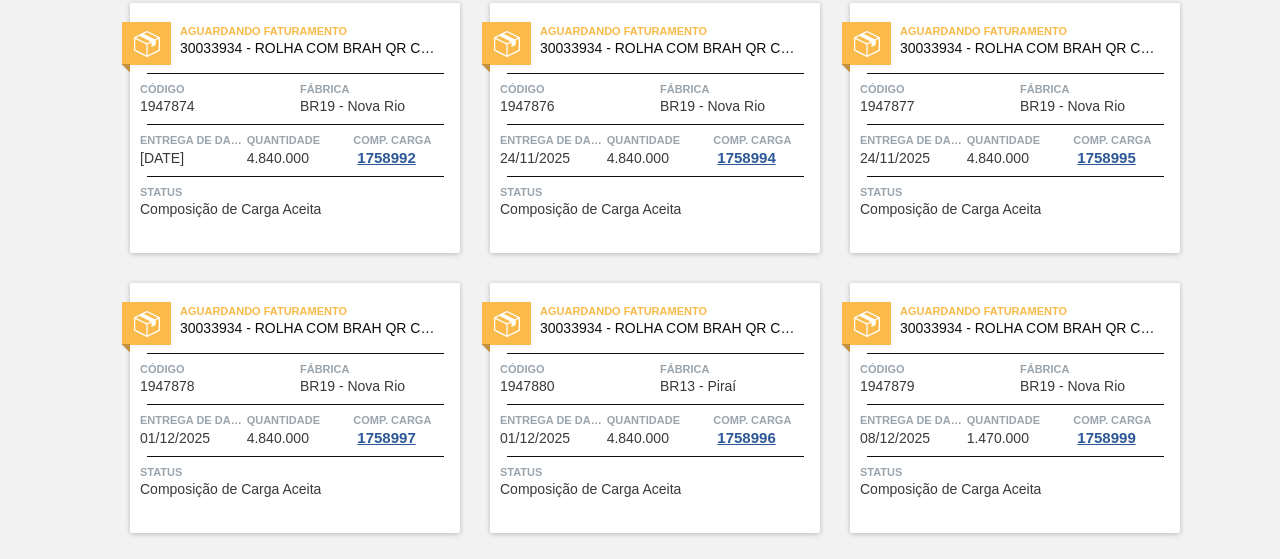 scroll, scrollTop: 4108, scrollLeft: 0, axis: vertical 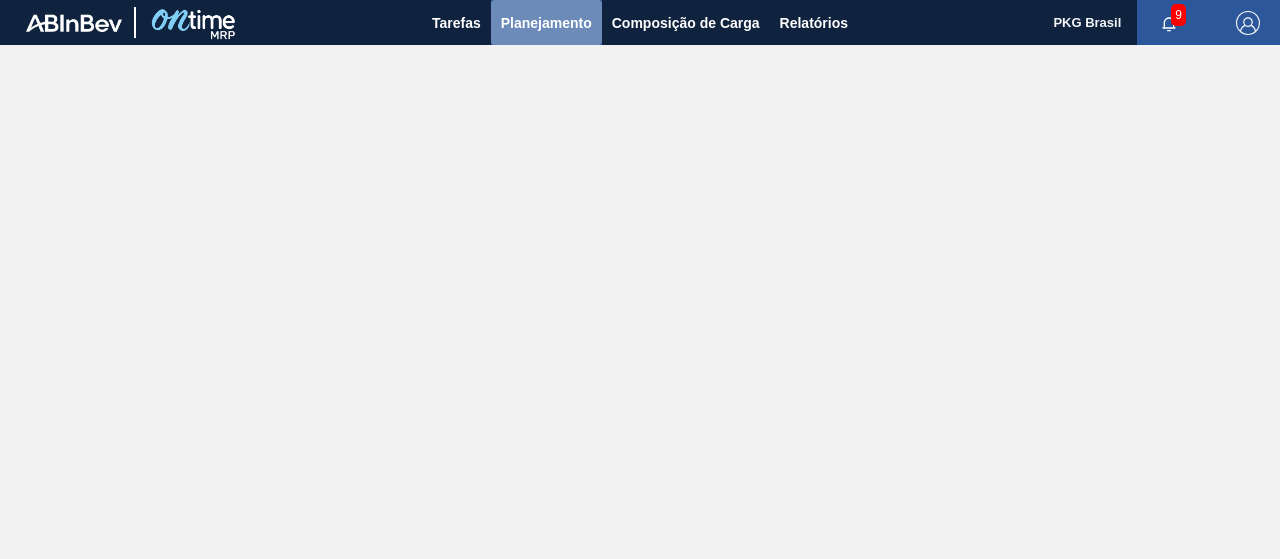 click on "Planejamento" at bounding box center (546, 23) 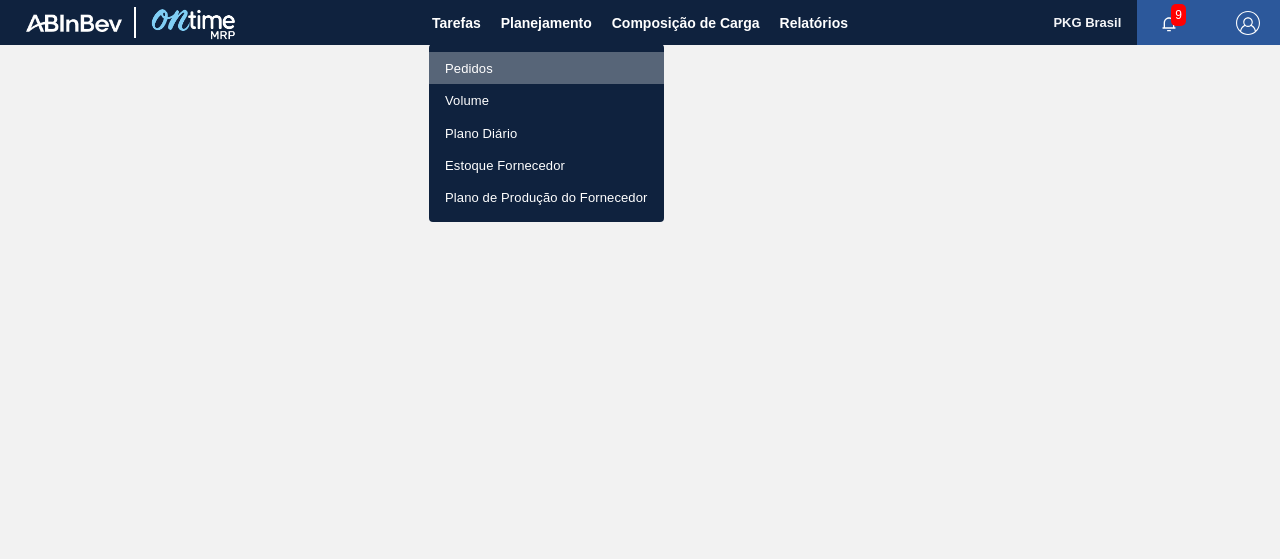click on "Pedidos" at bounding box center [546, 68] 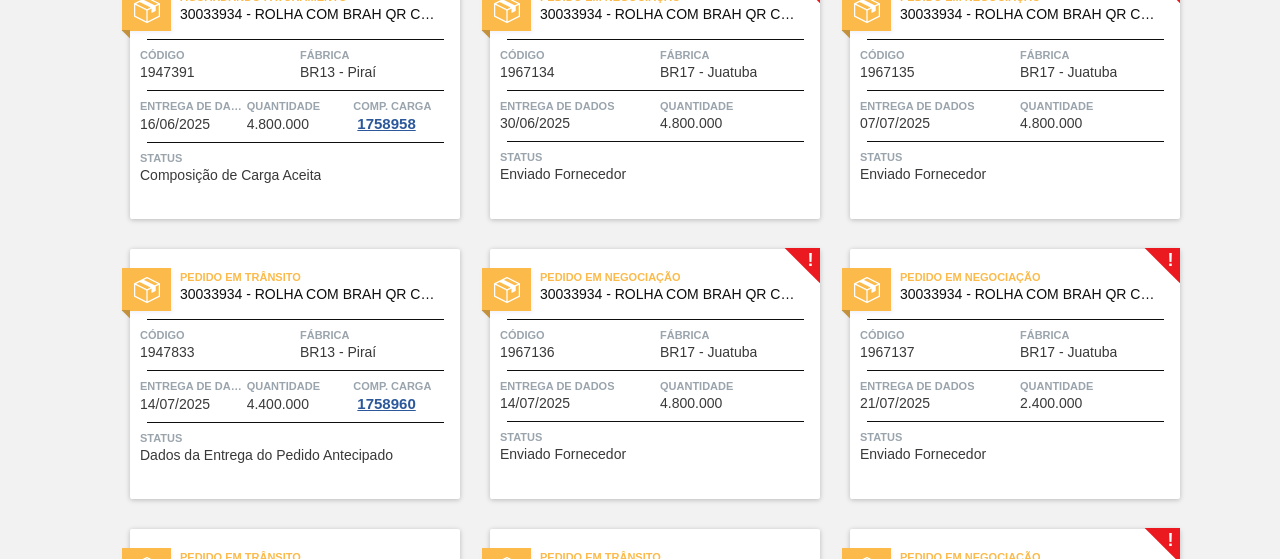 scroll, scrollTop: 978, scrollLeft: 0, axis: vertical 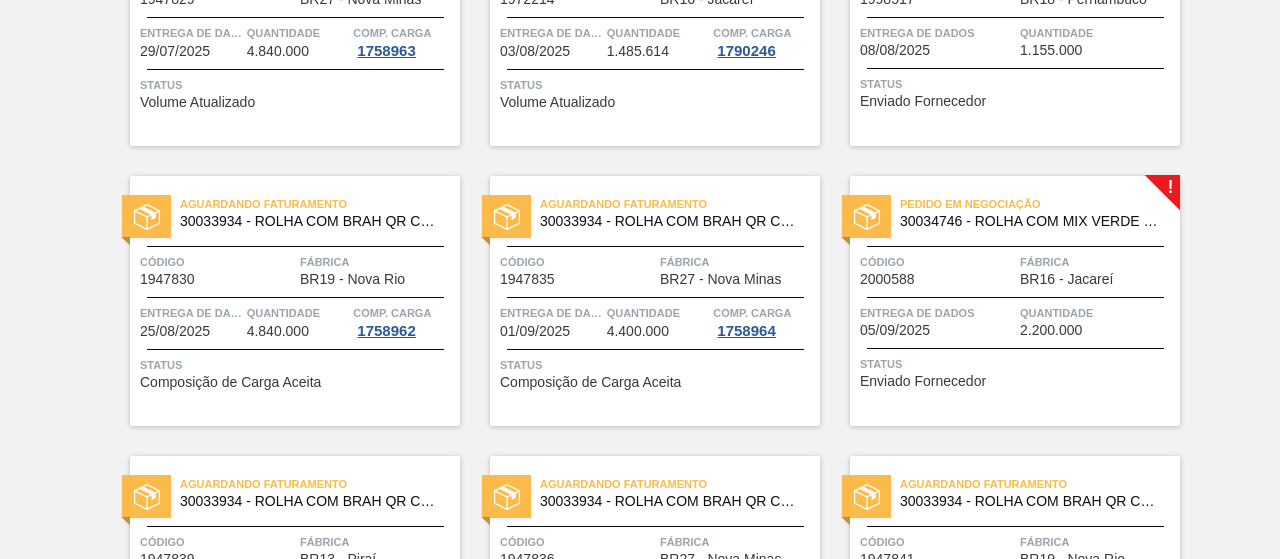 click on "Código" at bounding box center [937, 262] 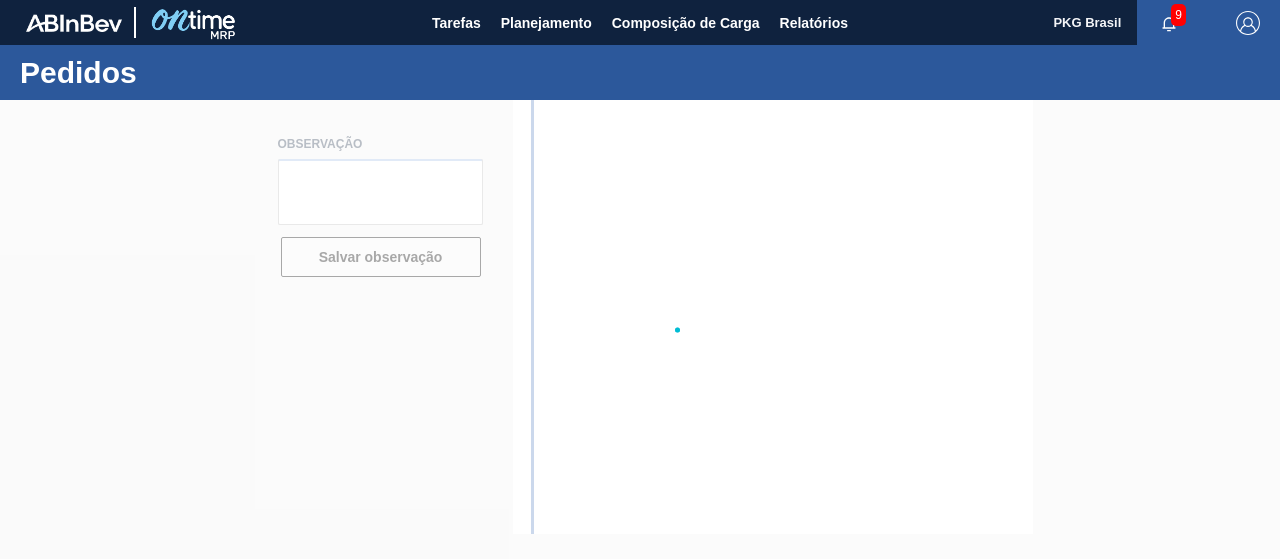 scroll, scrollTop: 0, scrollLeft: 0, axis: both 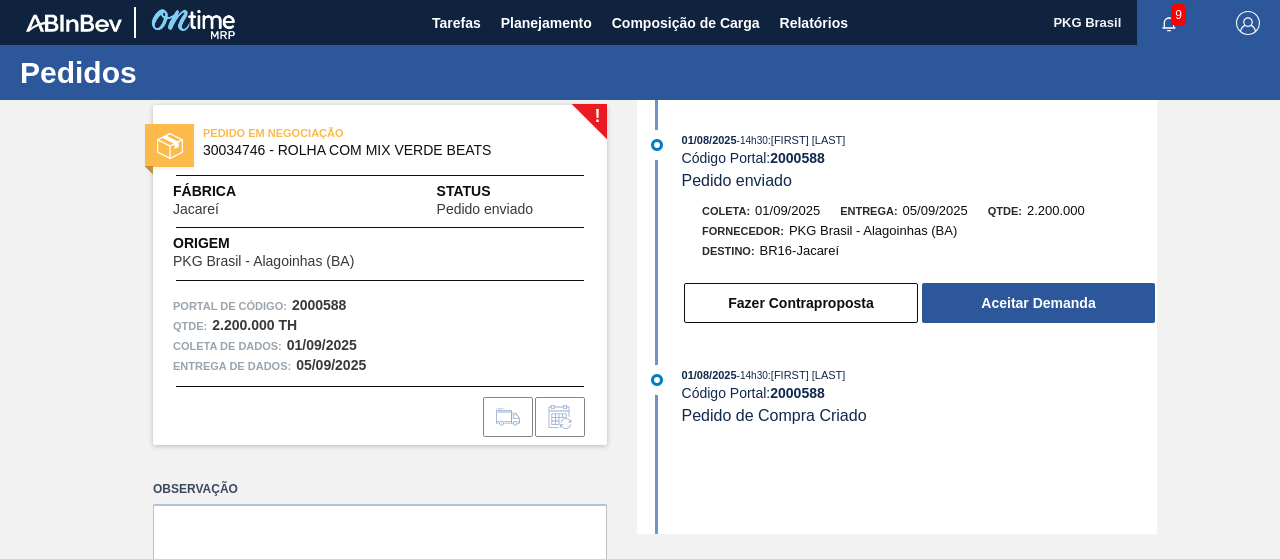 click on "! PEDIDO EM NEGOCIAÇÃO 30034746 - ROLHA COM MIX VERDE BEATS Fábrica Jacareí Status Pedido enviado Origem PKG Brasil - Alagoinhas (BA)   Portal de Código: 2000588 Qtde  : 2.200.000 TH Coleta de dados: 01/09/2025 Entrega de dados: 05/09/2025 Observação Salvar comentário 01/08/2025  -  14h30  :  Jéssica Evelyn Veronezi Arcaro Código Portal:  2000588 Pedido enviado Coleta:  01/09/2025 Entrega:  05/09/2025 Qtde:  2.200.000 Fornecedor:  PKG Brasil - Alagoinhas (BA) Destino:  BR16-Jacareí Fazer Contraproposta Aceitar Demanda 01/08/2025  -  14h30  :  Jéssica Evelyn Veronezi Arcaro Código Portal:  2000588 Pedido de Compra Criado" at bounding box center [640, 317] 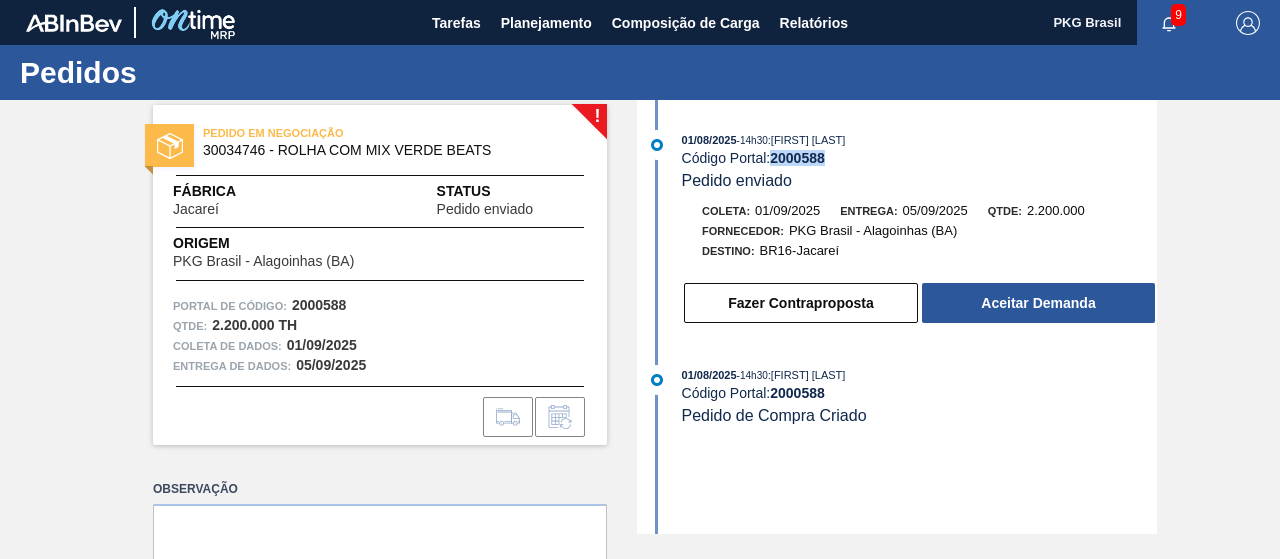drag, startPoint x: 826, startPoint y: 161, endPoint x: 772, endPoint y: 157, distance: 54.147945 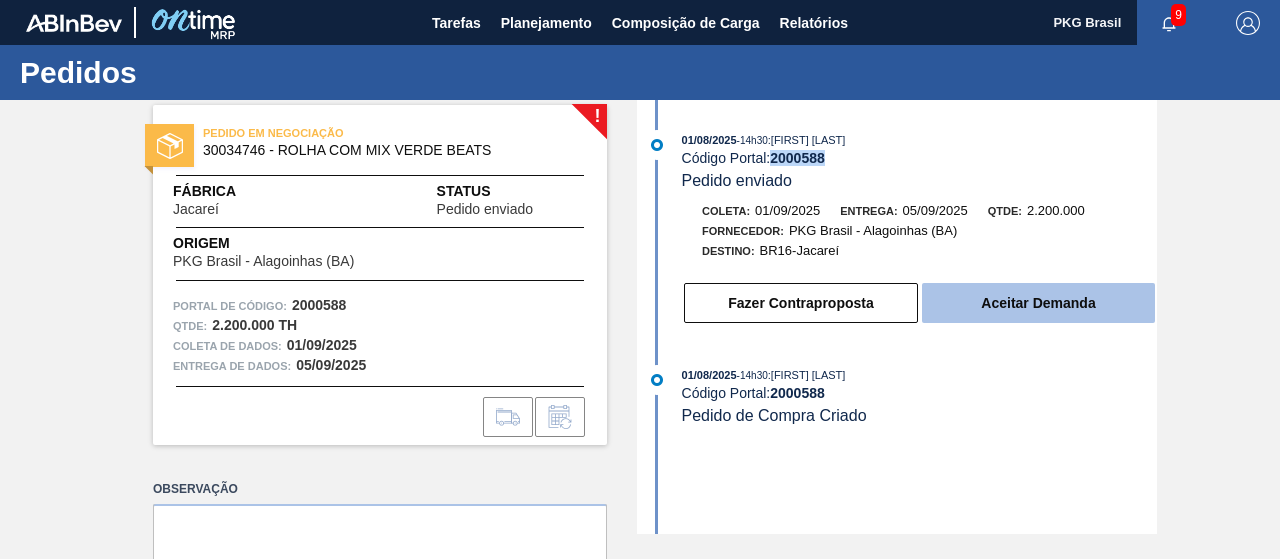 click on "Aceitar Demanda" at bounding box center (1038, 303) 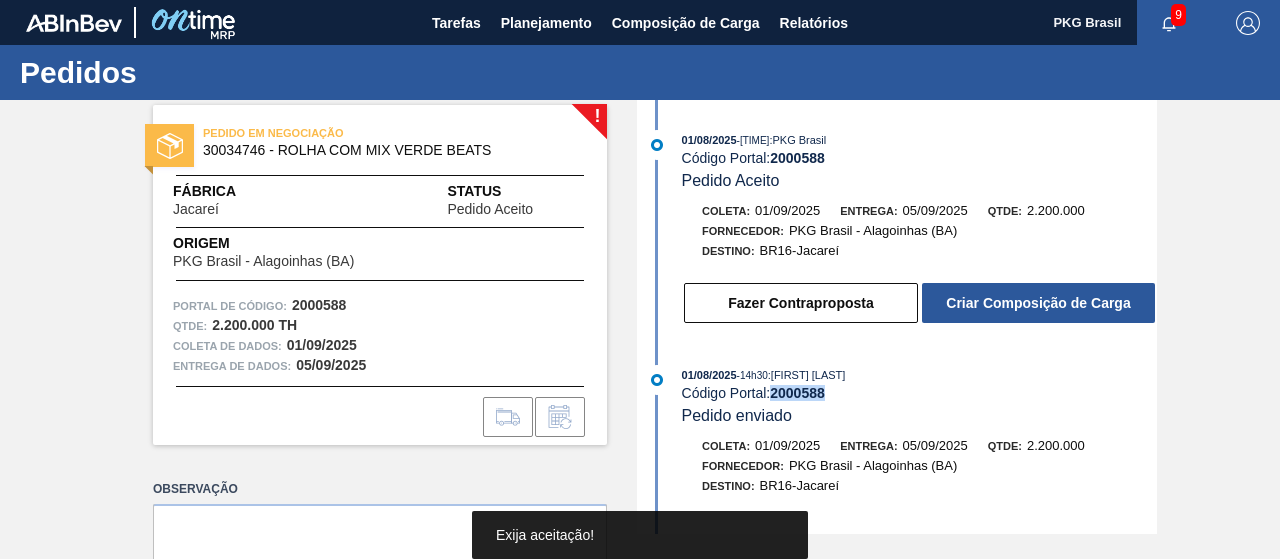 click on "Criar Composição de Carga" at bounding box center [1038, 303] 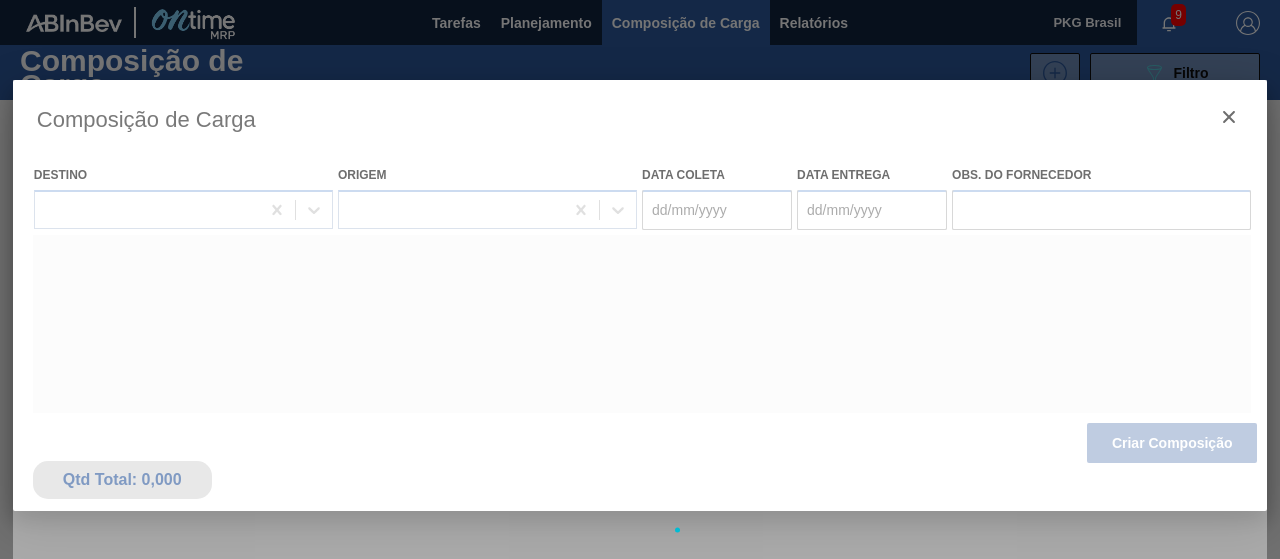 type on "01/09/2025" 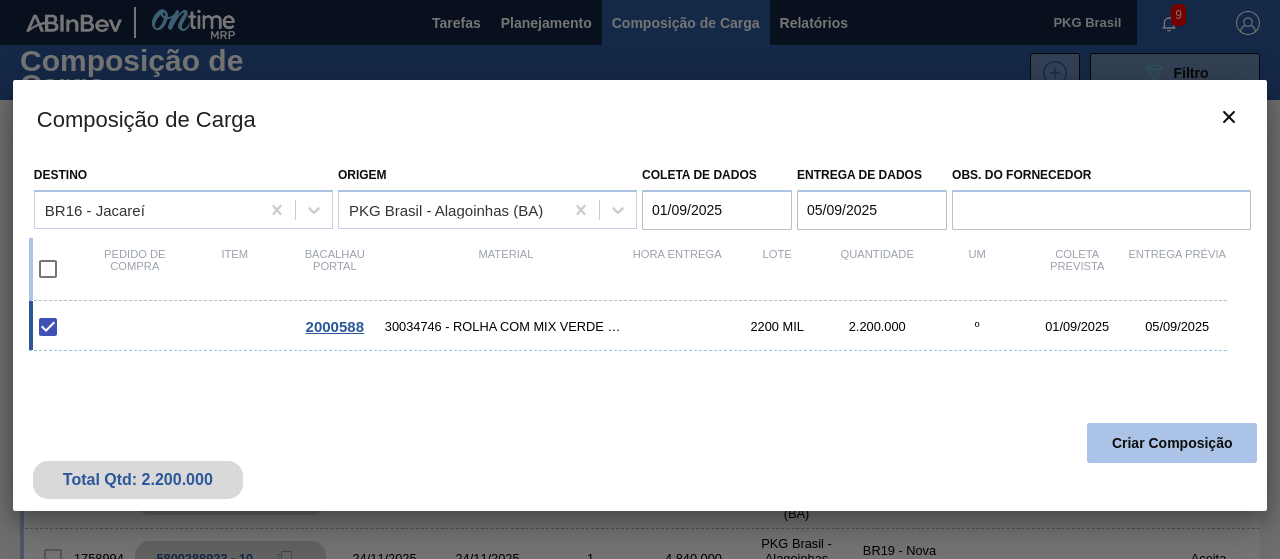 click on "Criar Composição" at bounding box center (1172, 443) 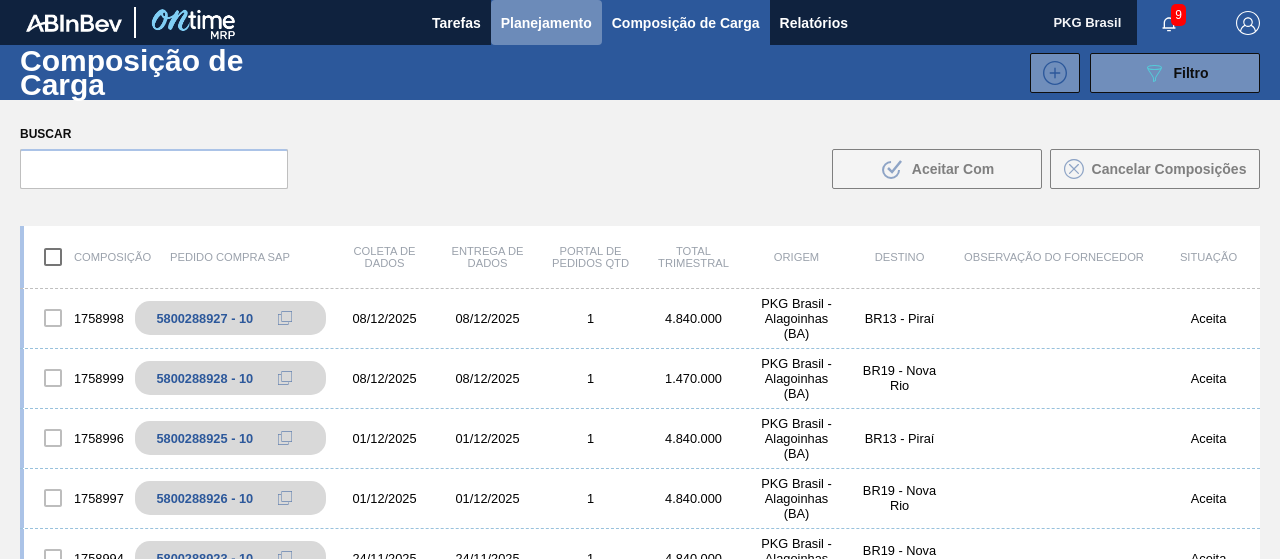 click on "Planejamento" at bounding box center (546, 23) 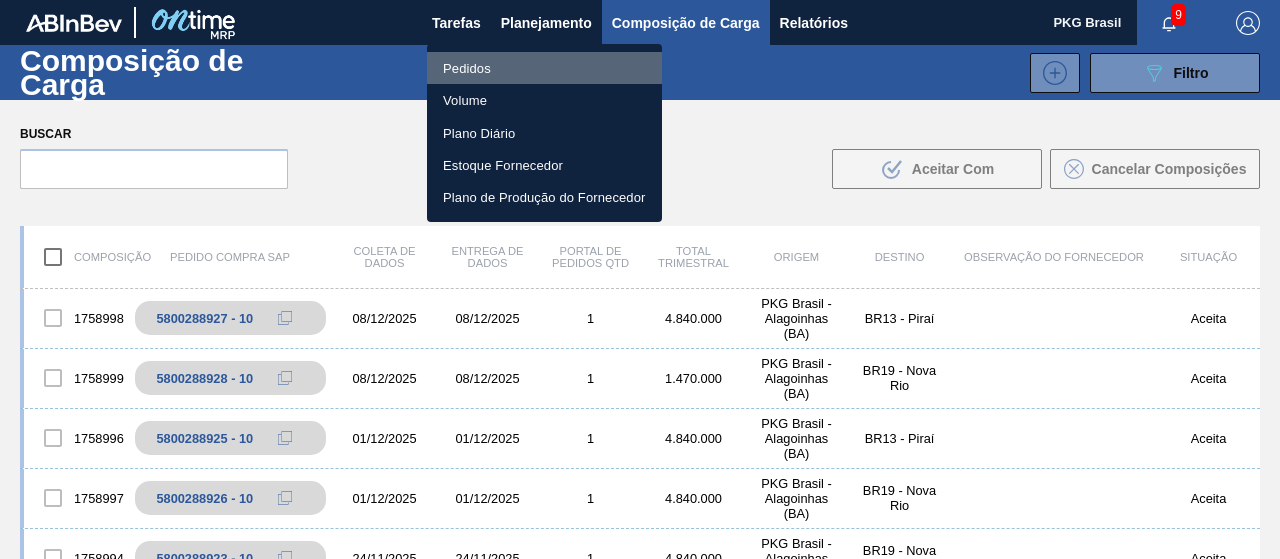 click on "Pedidos" at bounding box center [544, 68] 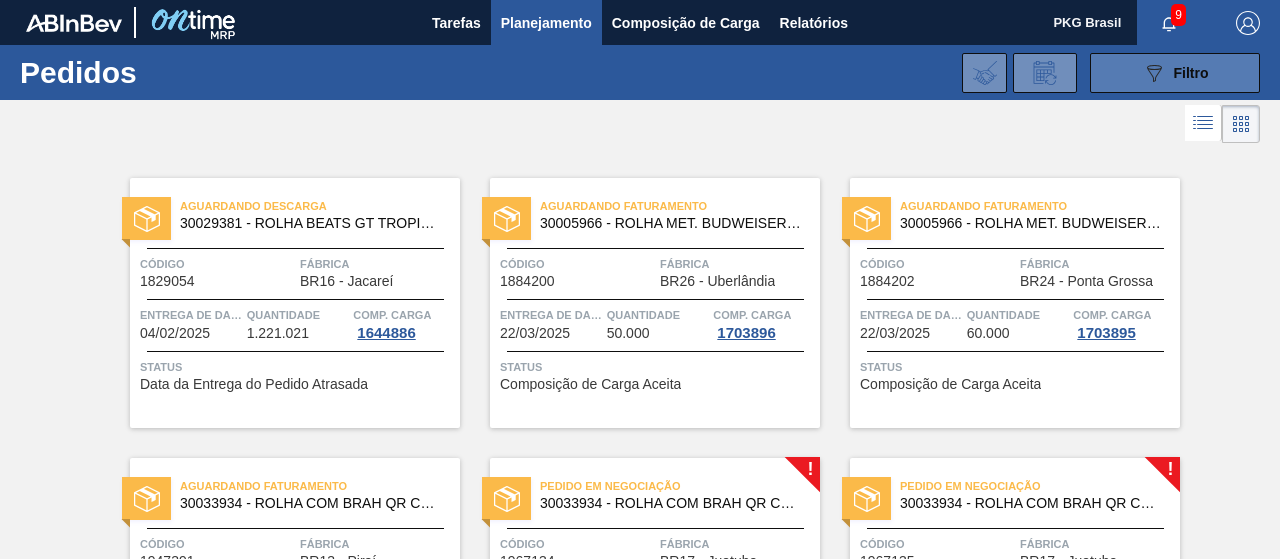 click on "089F7B8B-B2A5-4AFE-B5C0-19BA573D28AC Filtro" at bounding box center (1175, 73) 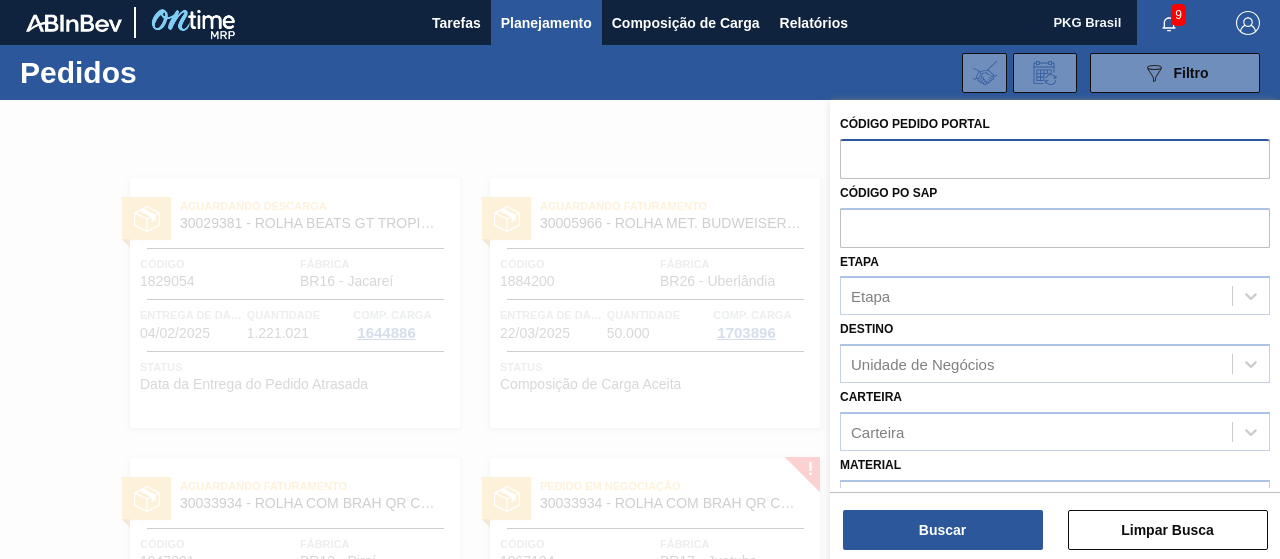 click at bounding box center [1055, 158] 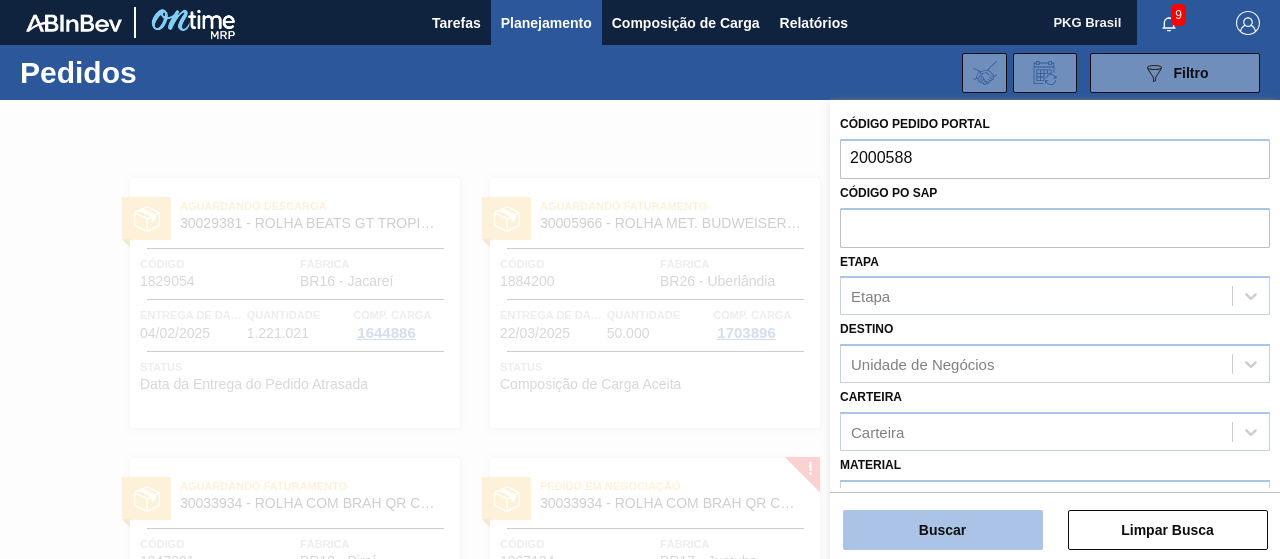 type on "2000588" 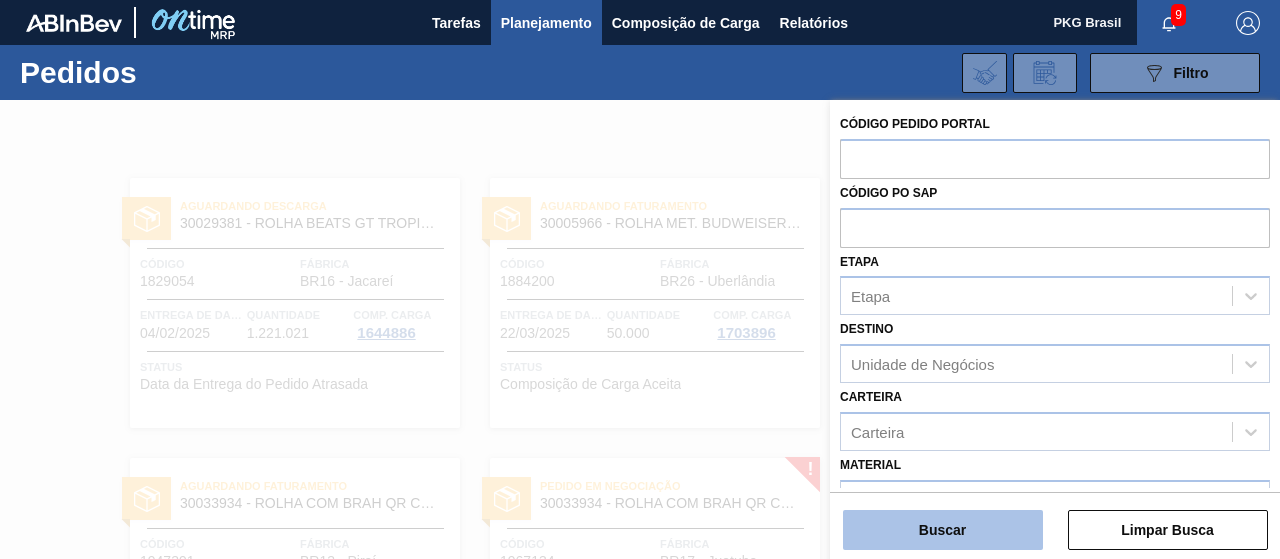 click on "Buscar" at bounding box center [942, 530] 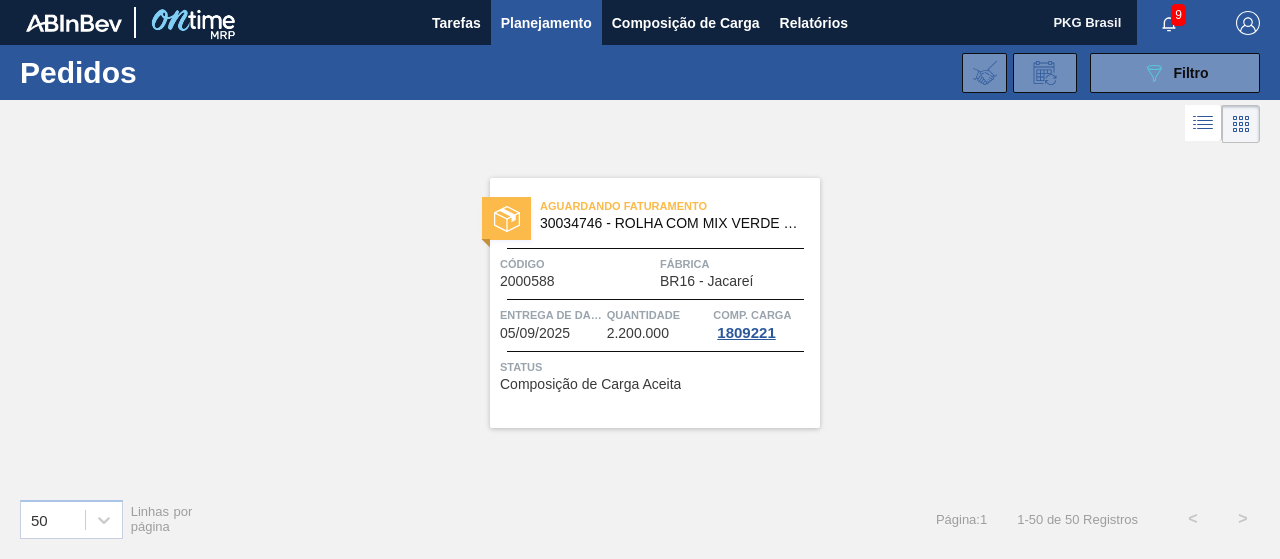 click on "Quantidade" at bounding box center (643, 315) 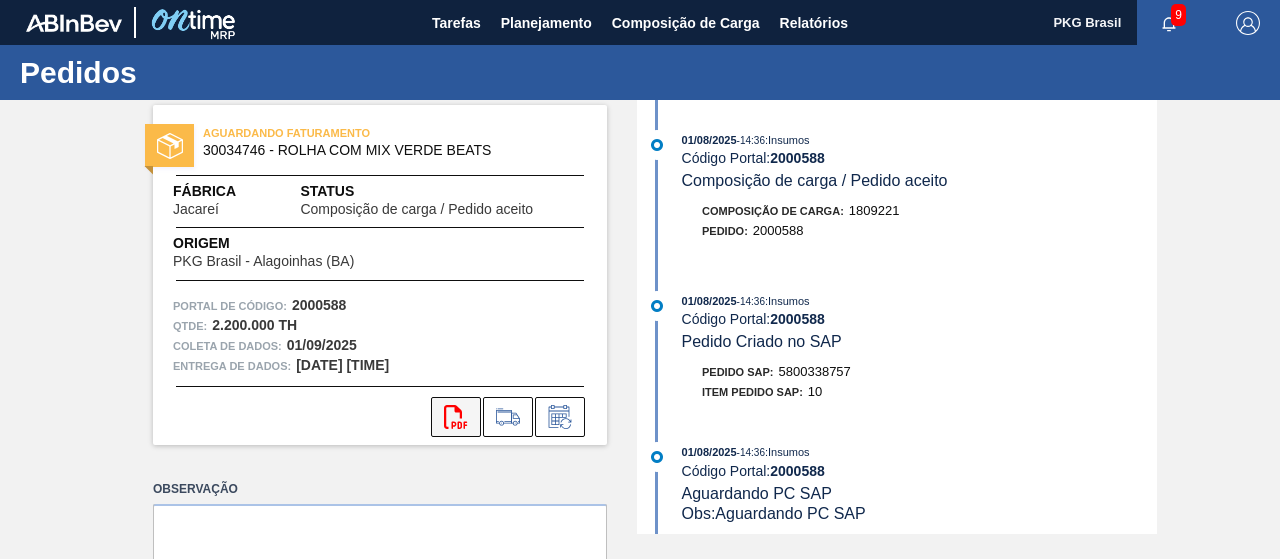 click on "svg{fill:#ff0000}" 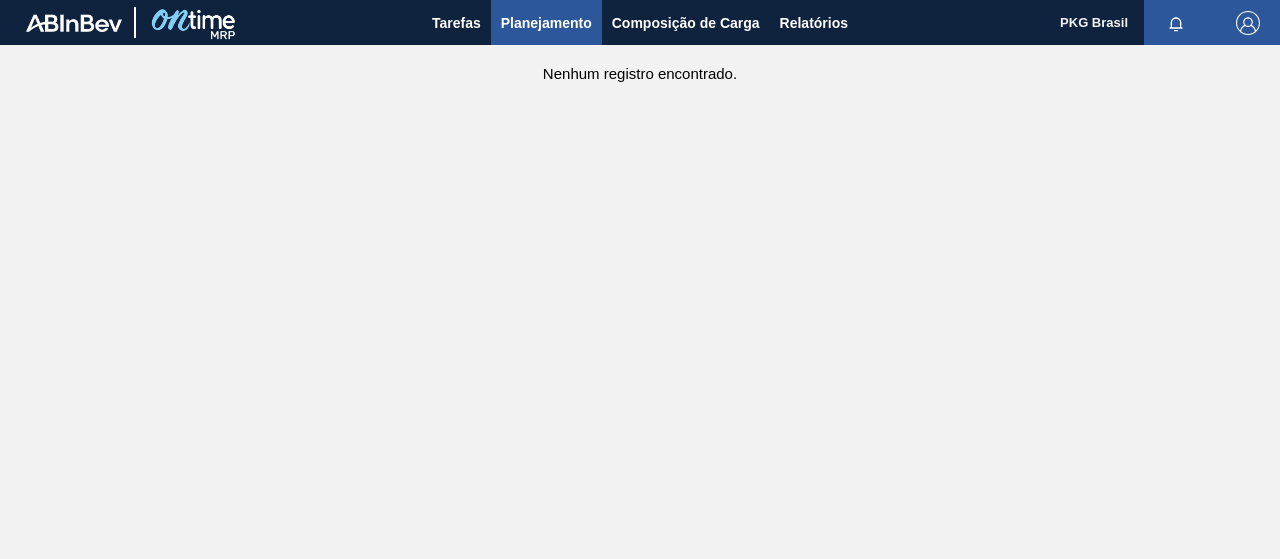 scroll, scrollTop: 0, scrollLeft: 0, axis: both 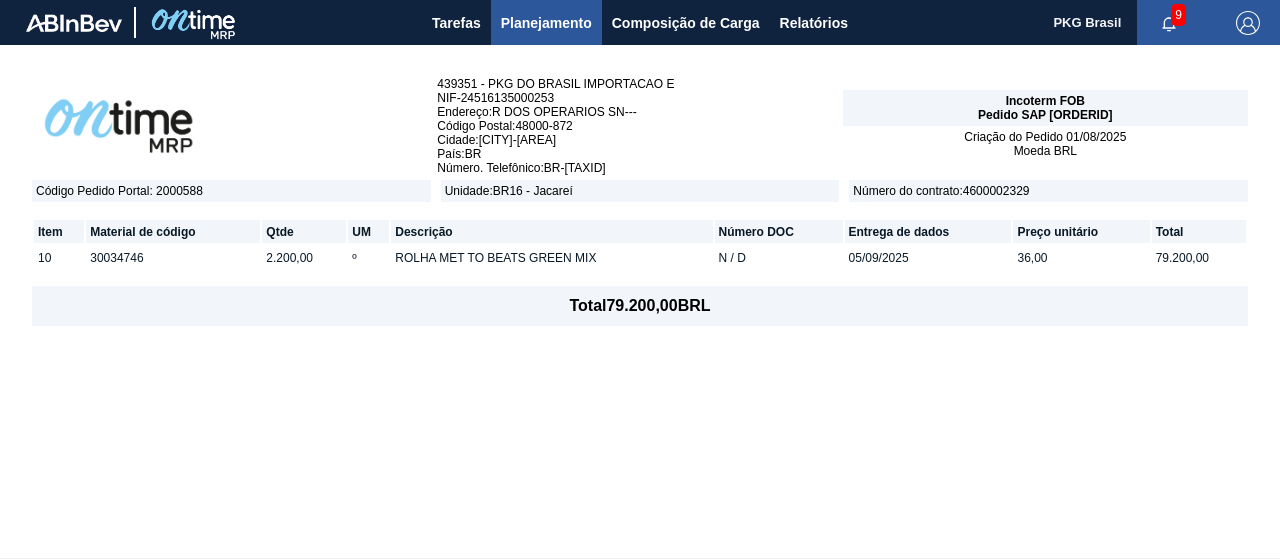 drag, startPoint x: 1120, startPoint y: 110, endPoint x: 1048, endPoint y: 117, distance: 72.33948 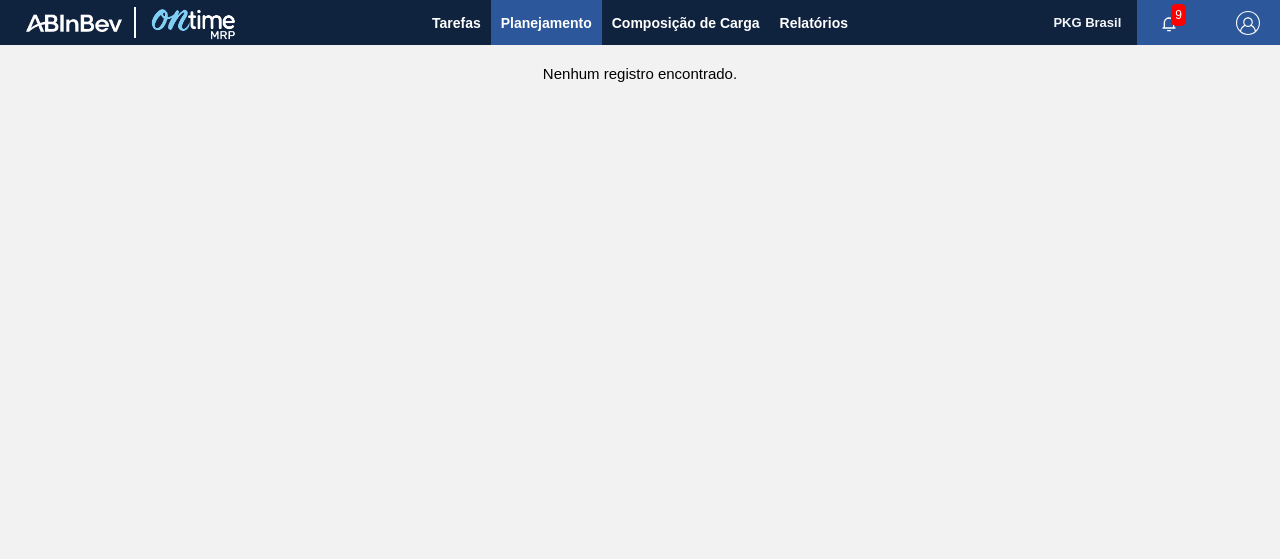 scroll, scrollTop: 0, scrollLeft: 0, axis: both 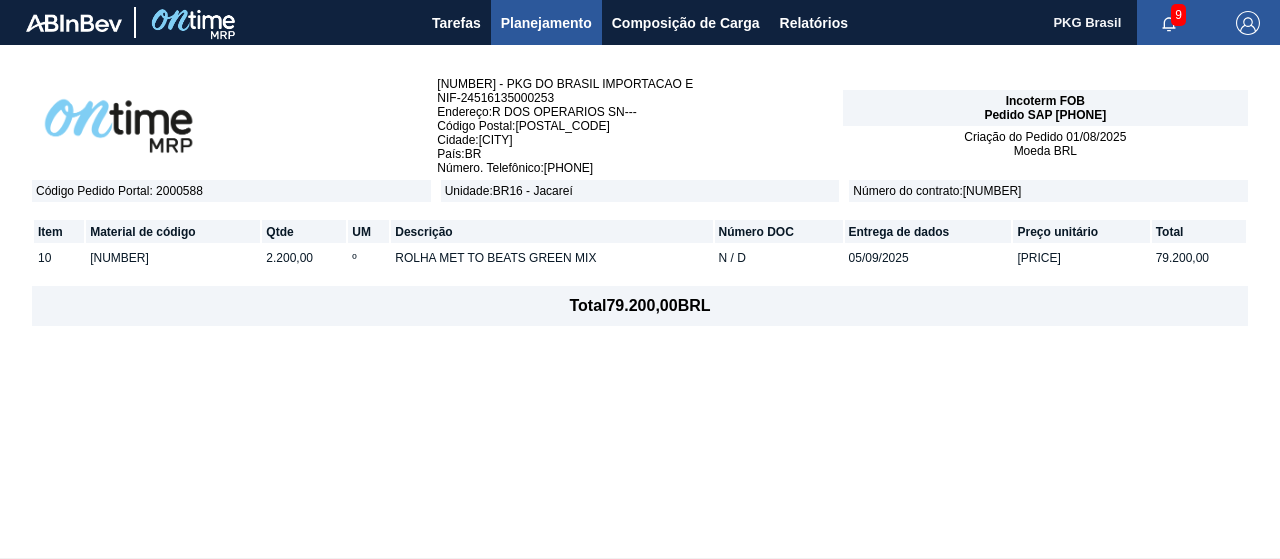 click on "[NUMBER] - PKG DO BRASIL IMPORTACAO E NIF - [TAX_ID] Endereço : R DOS OPERARIOS SN--- Código Postal : [POSTAL_CODE] Cidade : [CITY] País : BR Número. Telefônico : [PHONE] Incoterm : FOB Pedido SAP : [NUMBER] Criação do Pedido : [DATE] Moeda : BRL Código Pedido Portal : [NUMBER] Unidade : BR16 - Jacareí Número do contrato : [NUMBER] Item Material de código Qtde UM Descrição Número DOC Entrega de dados Preço unitário Total 10 [NUMBER] [PRICE] º ROLHA MET TO BEATS GREEN MIX N / D [DATE] [PRICE] [PRICE] Total : [PRICE] BRL" at bounding box center (640, 301) 